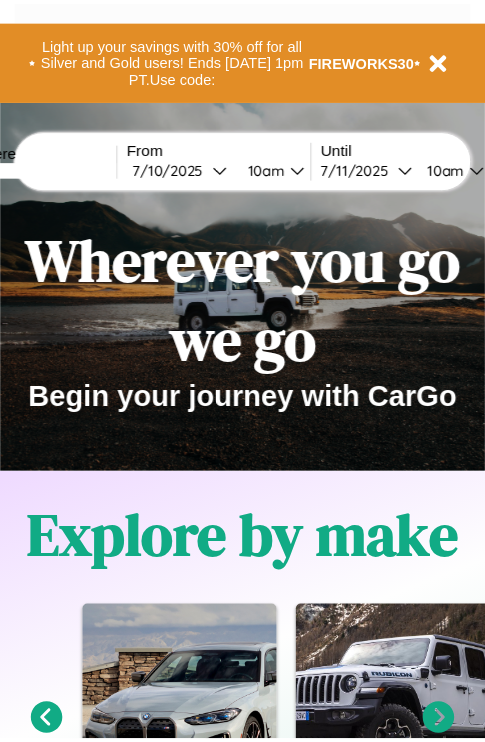 scroll, scrollTop: 0, scrollLeft: 0, axis: both 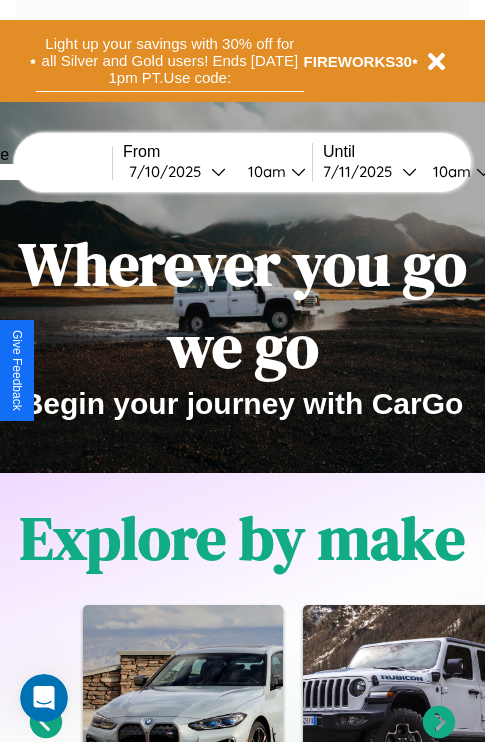 click on "Light up your savings with 30% off for all Silver and Gold users! Ends [DATE] 1pm PT.  Use code:" at bounding box center [170, 61] 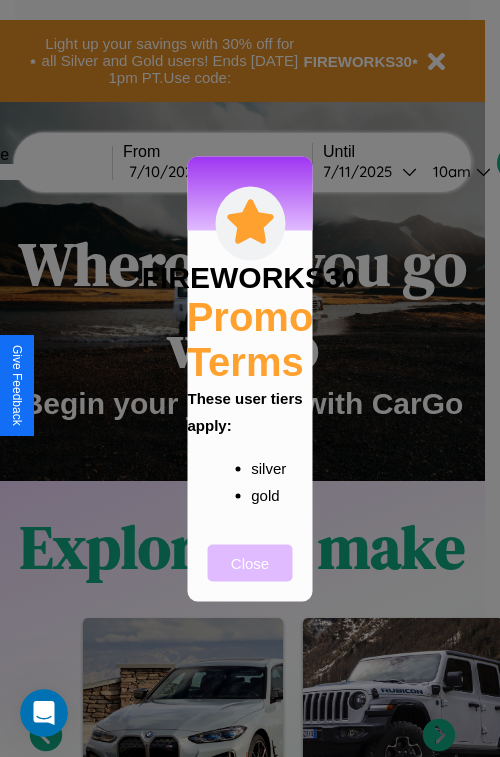 click on "Close" at bounding box center (250, 562) 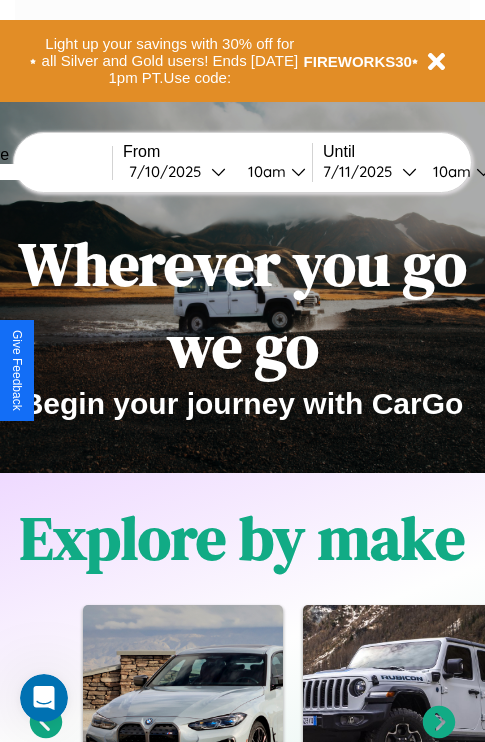 click at bounding box center [37, 172] 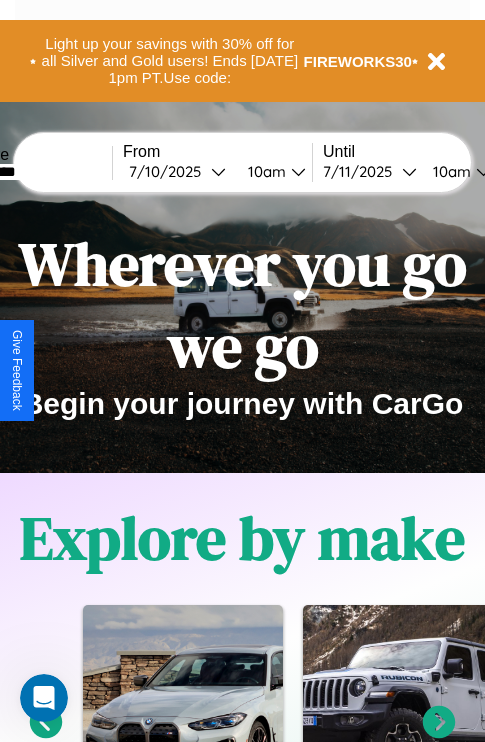 type on "*********" 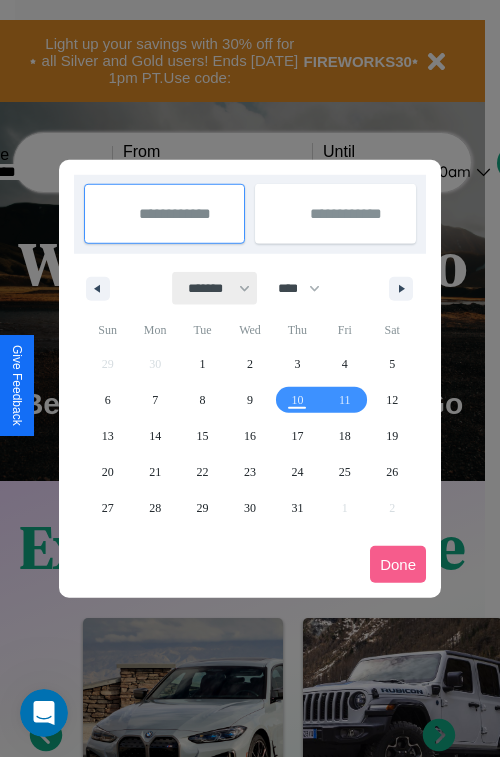 click on "******* ******** ***** ***** *** **** **** ****** ********* ******* ******** ********" at bounding box center (215, 288) 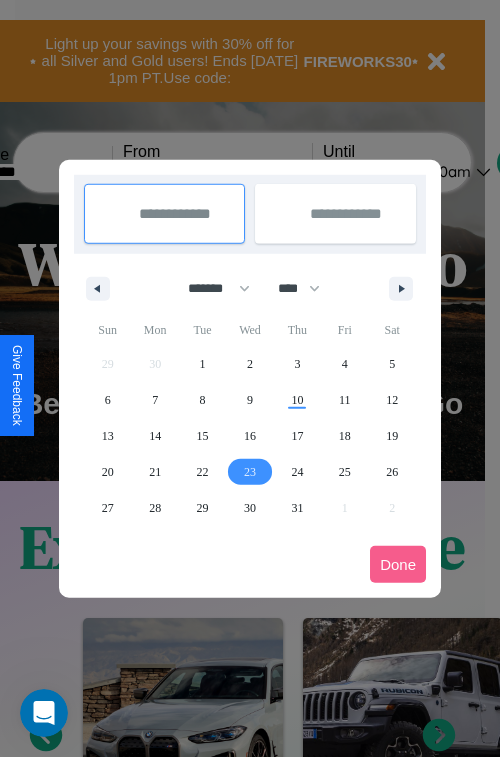 click on "23" at bounding box center [250, 472] 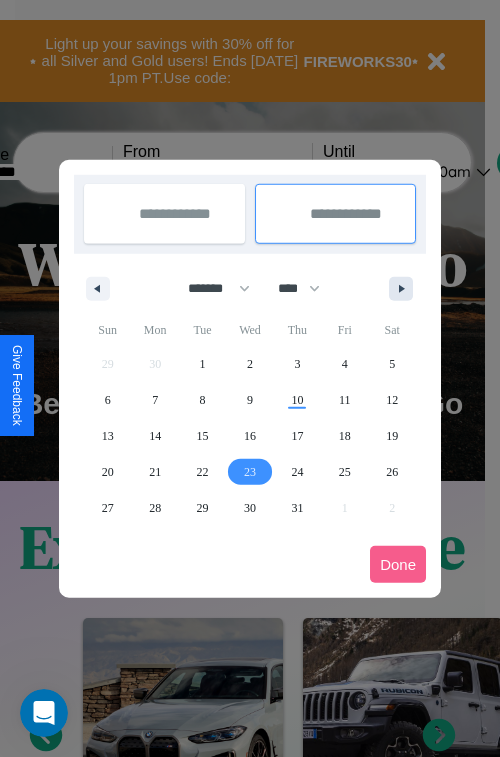 click at bounding box center (405, 289) 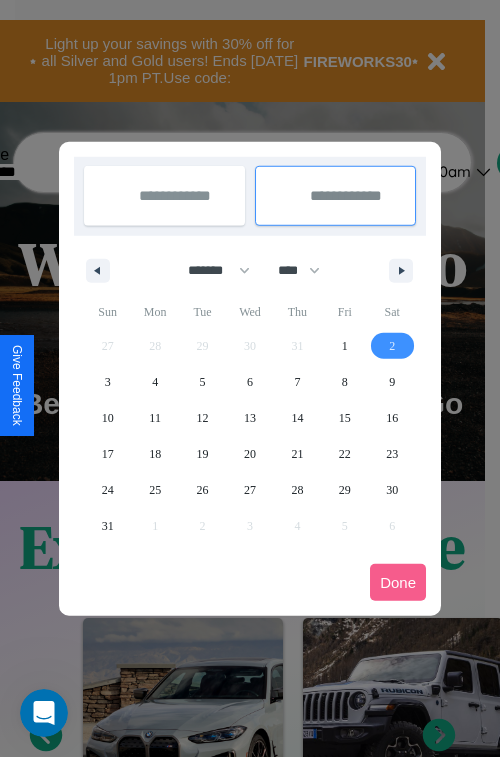 click on "2" at bounding box center [392, 346] 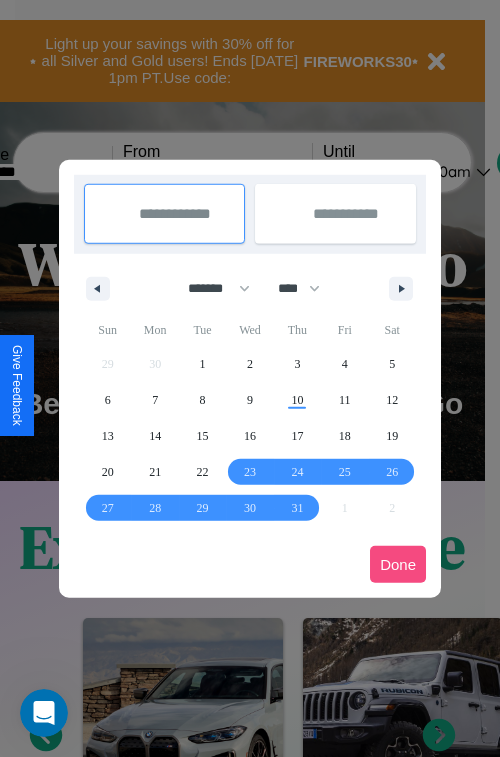 click on "Done" at bounding box center (398, 564) 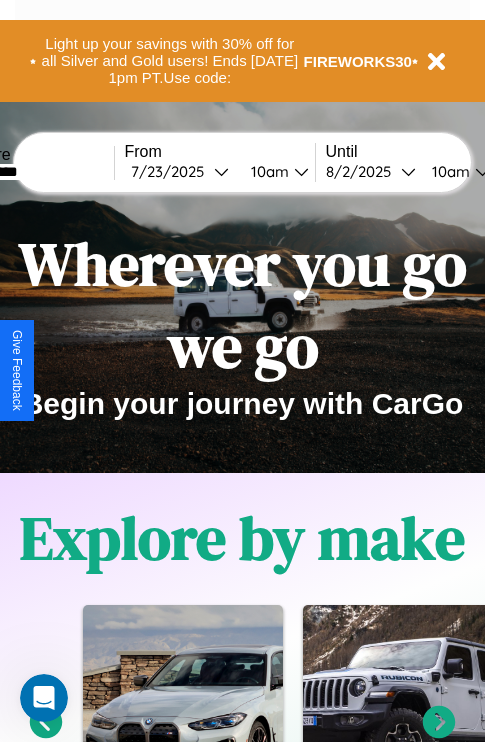 click on "10am" at bounding box center [267, 171] 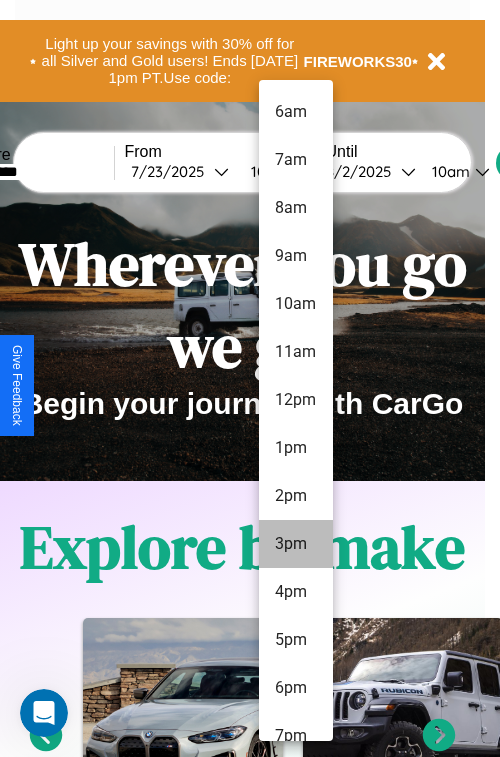 click on "3pm" at bounding box center (296, 544) 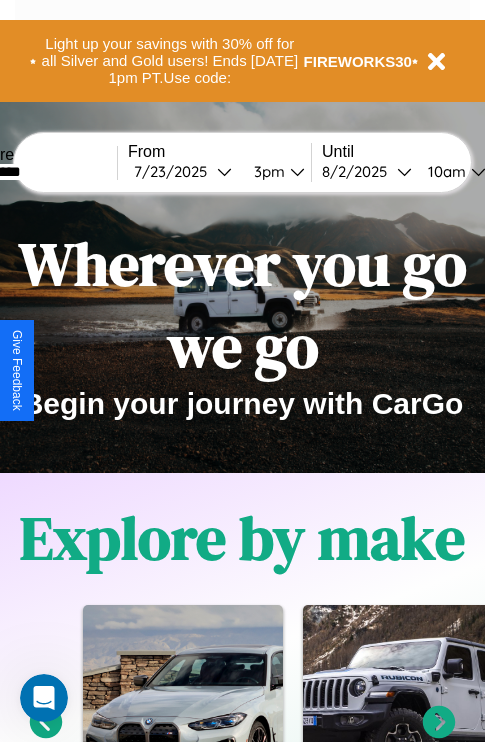 click on "10am" at bounding box center (444, 171) 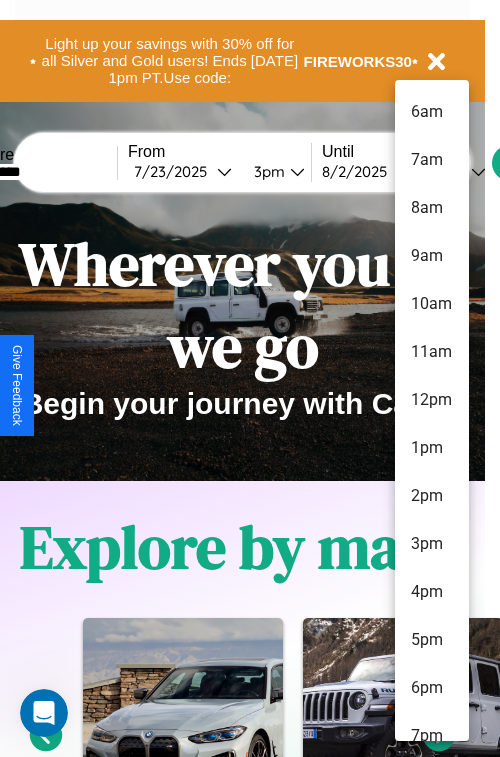 click on "8am" at bounding box center (432, 208) 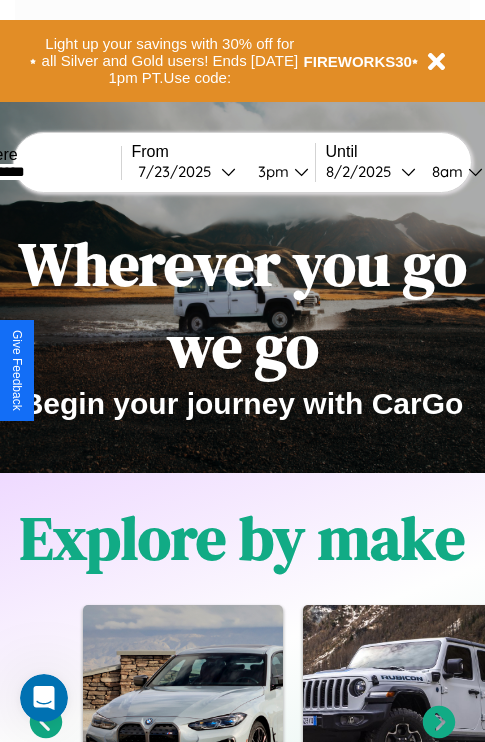 scroll, scrollTop: 0, scrollLeft: 66, axis: horizontal 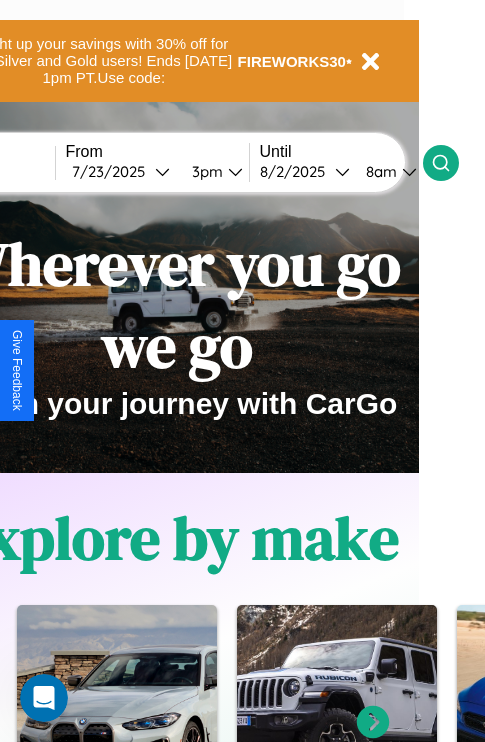 click 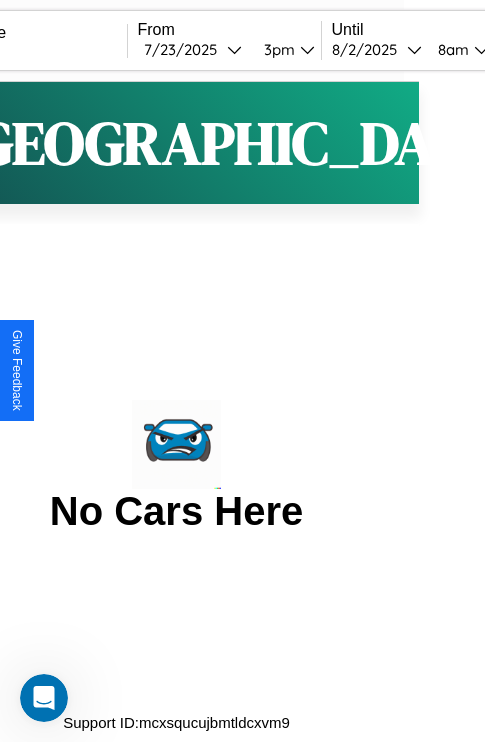 scroll, scrollTop: 0, scrollLeft: 0, axis: both 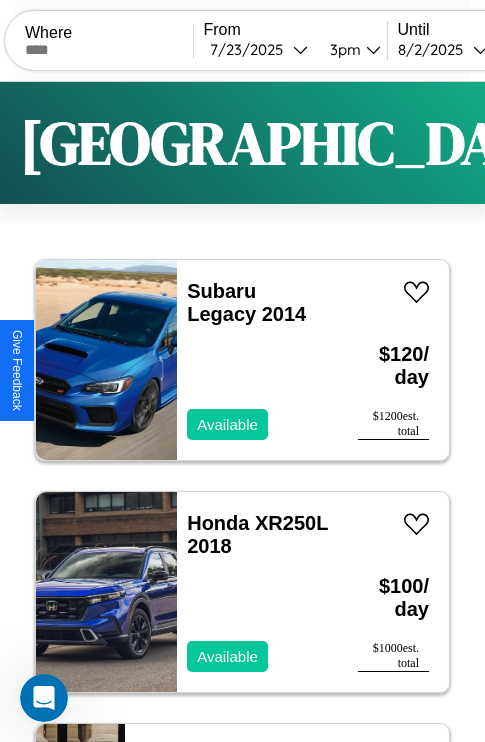 click on "Filters" at bounding box center (640, 143) 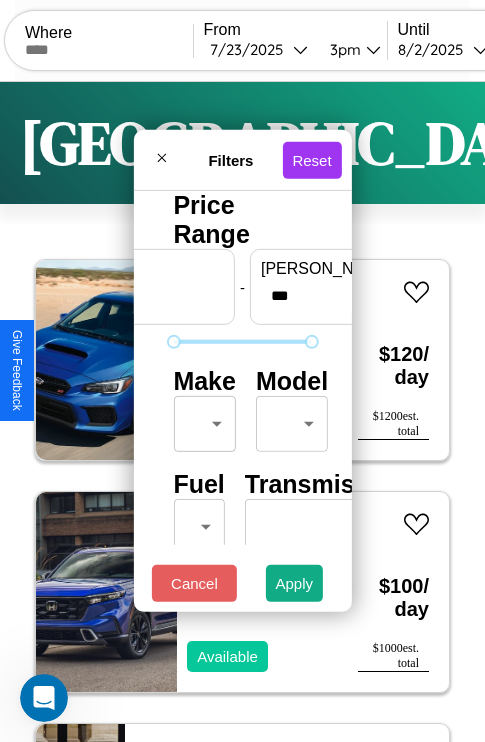 scroll, scrollTop: 59, scrollLeft: 0, axis: vertical 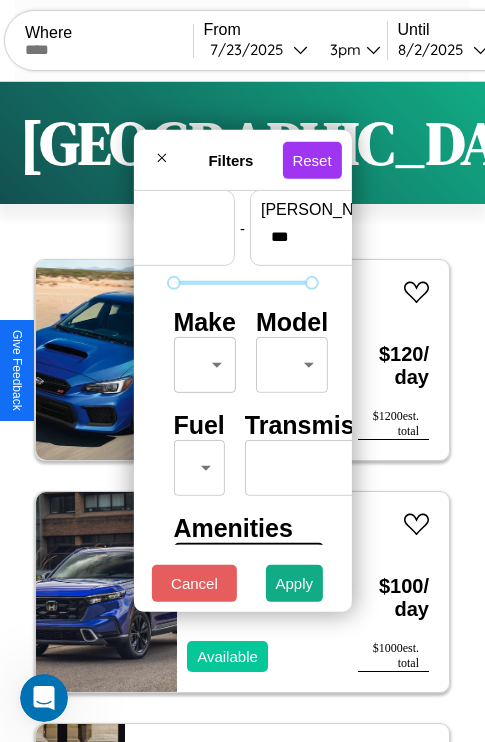 click on "CarGo Where From [DATE] 3pm Until [DATE] 8am Become a Host Login Sign Up [GEOGRAPHIC_DATA] Filters 143  cars in this area These cars can be picked up in this city. Subaru   Legacy   2014 Available $ 120  / day $ 1200  est. total Honda   XR250L   2018 Available $ 100  / day $ 1000  est. total Alfa Romeo   Milano   2016 Available $ 80  / day $ 800  est. total Hummer   H2   2020 Available $ 90  / day $ 900  est. total Chrysler   Stratus   2024 Available $ 110  / day $ 1100  est. total Buick   Skyhawk   2017 Available $ 180  / day $ 1800  est. total Honda   MUV700 (Big Red)   2017 Available $ 110  / day $ 1100  est. total Volvo   S60 Cross Country   2021 Available $ 140  / day $ 1400  est. total Chevrolet   U100   2018 Available $ 60  / day $ 600  est. total BMW   535d   2014 Available $ 190  / day $ 1900  est. total Mercedes   S-Class   2017 Available $ 200  / day $ 2000  est. total Lincoln   MKS   2017 Available $ 50  / day $ 500  est. total Jeep   Wrangler   2014 Available $ 50  / day $ 500  est. total" at bounding box center (242, 412) 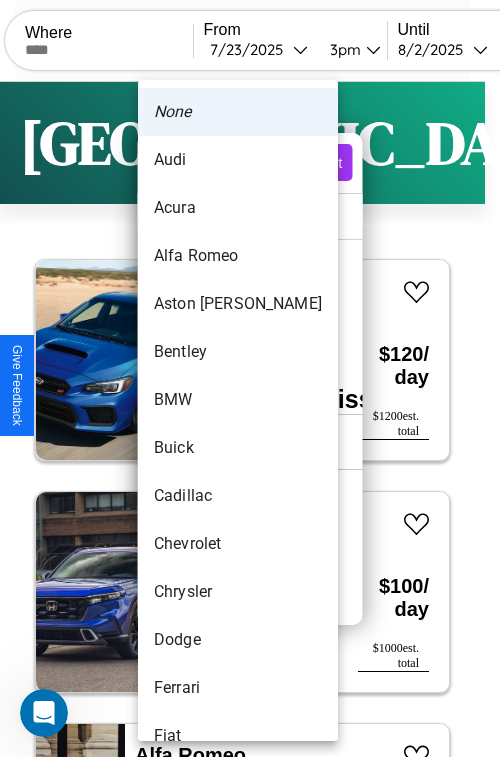 click on "Aston [PERSON_NAME]" at bounding box center [238, 304] 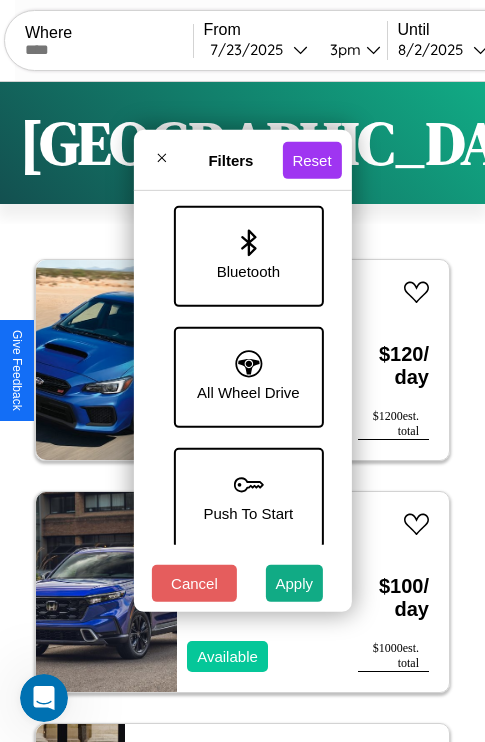 scroll, scrollTop: 1374, scrollLeft: 0, axis: vertical 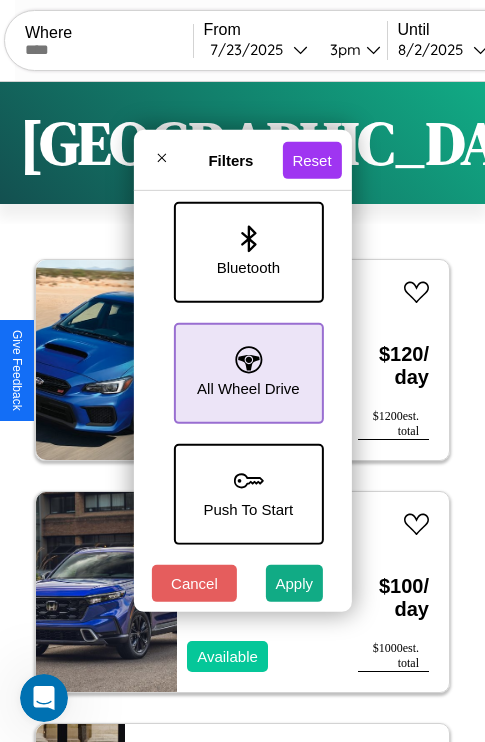 click 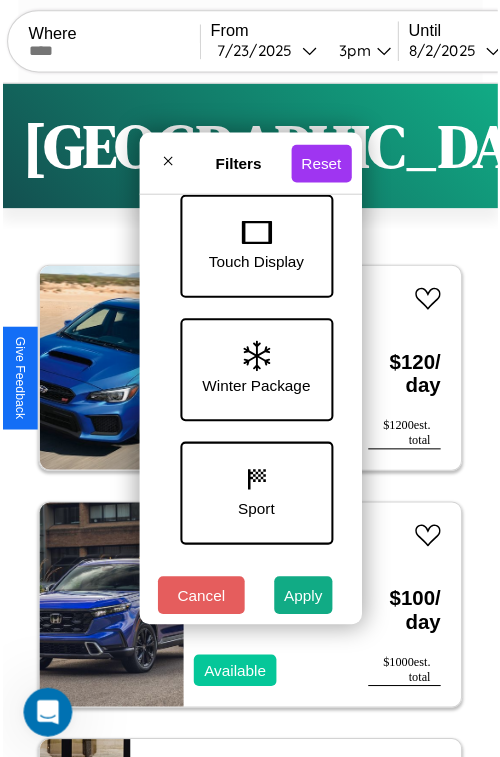 scroll, scrollTop: 651, scrollLeft: 0, axis: vertical 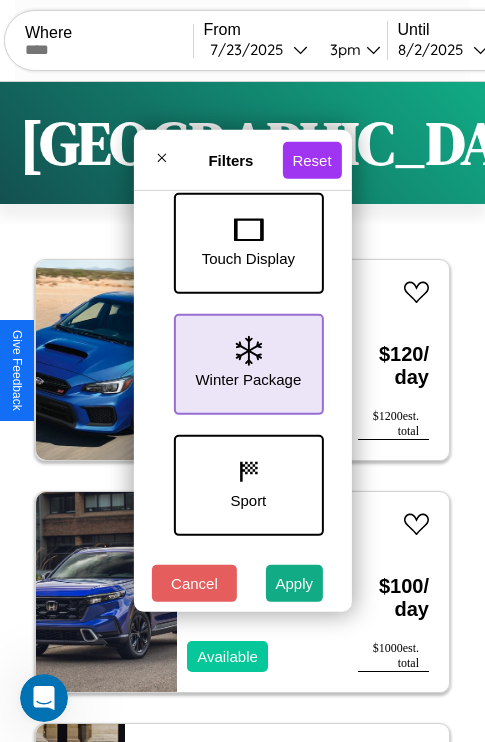 click 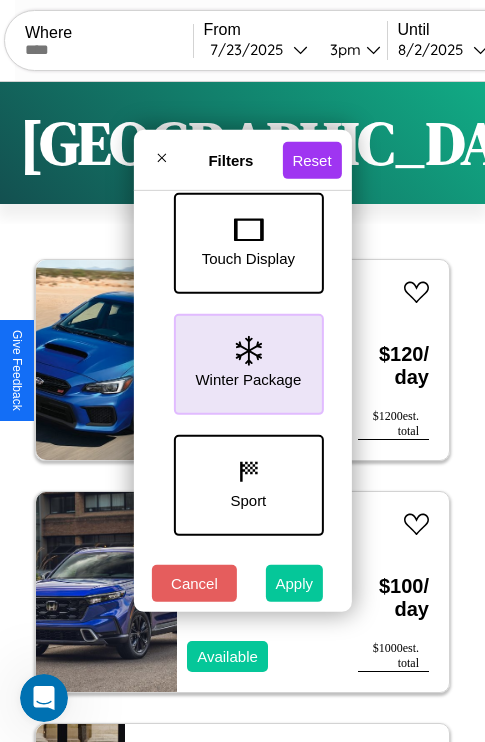 click on "Apply" at bounding box center [295, 583] 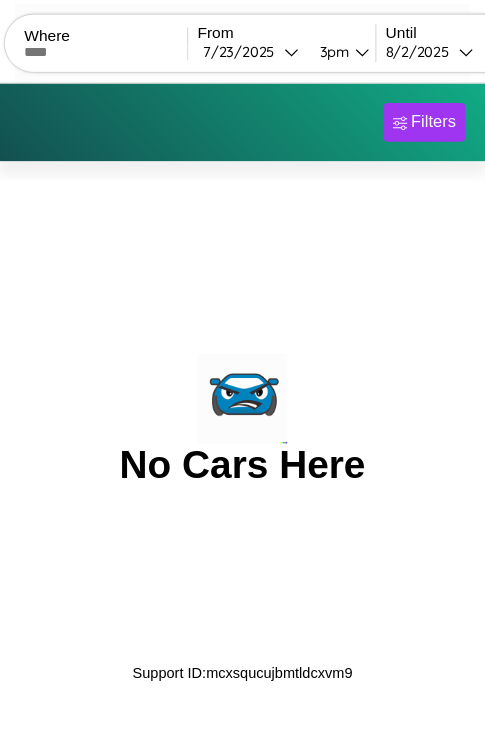 scroll, scrollTop: 0, scrollLeft: 0, axis: both 